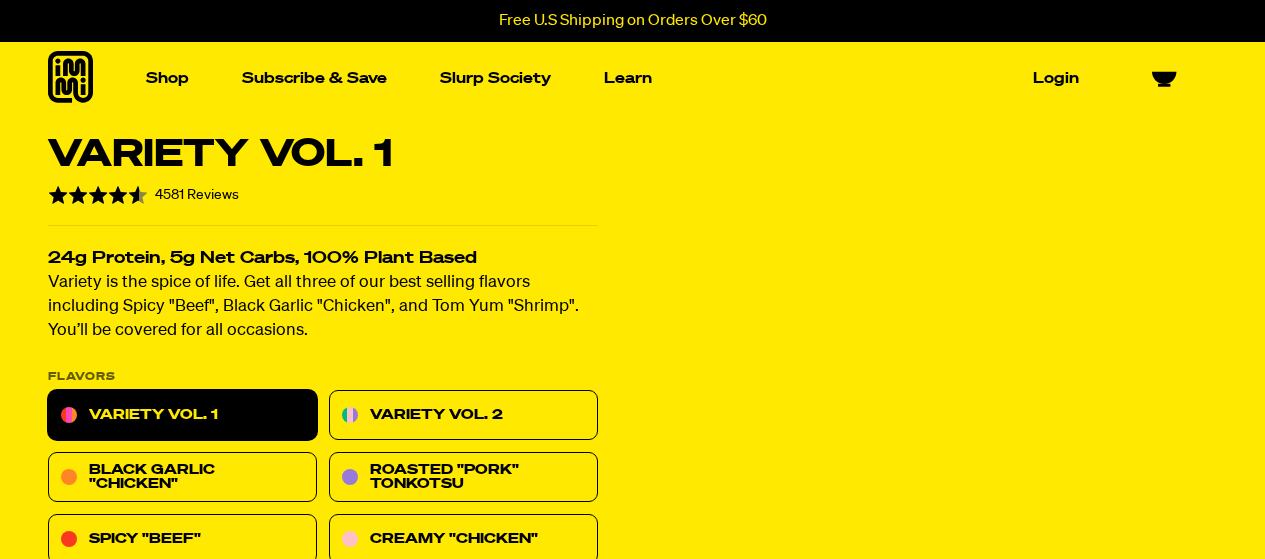 scroll, scrollTop: 0, scrollLeft: 0, axis: both 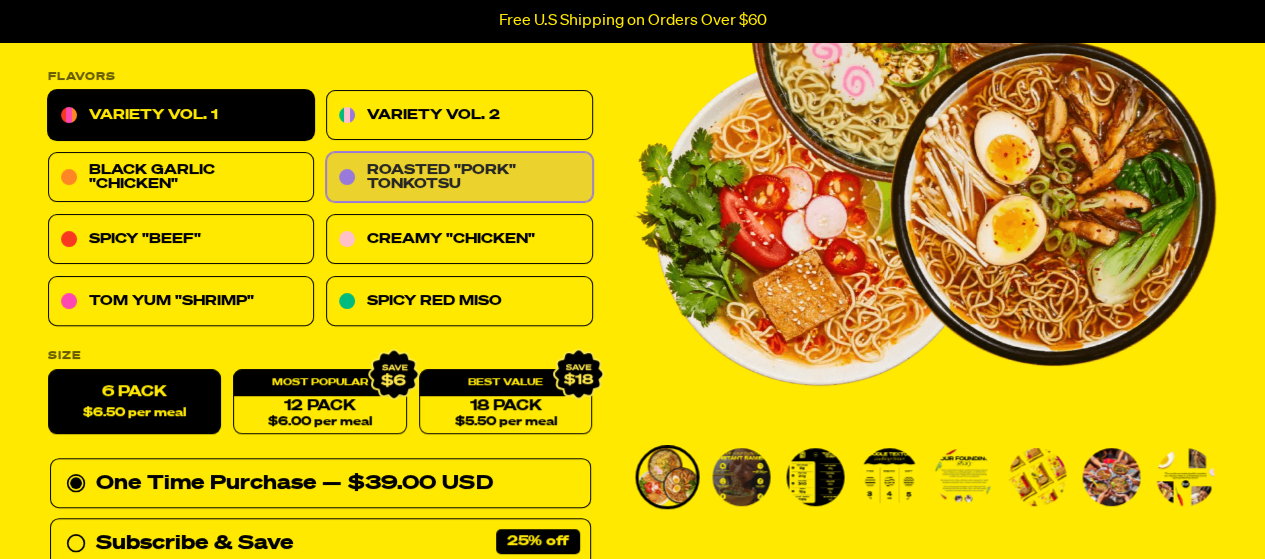 click on "Roasted "Pork" Tonkotsu" at bounding box center [459, 178] 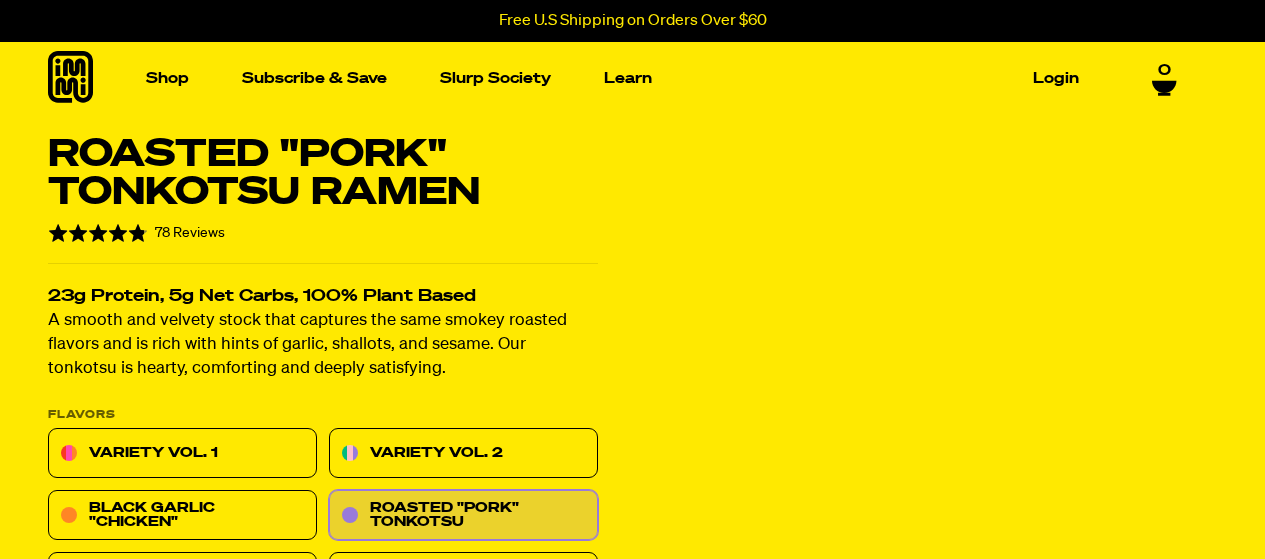 scroll, scrollTop: 0, scrollLeft: 0, axis: both 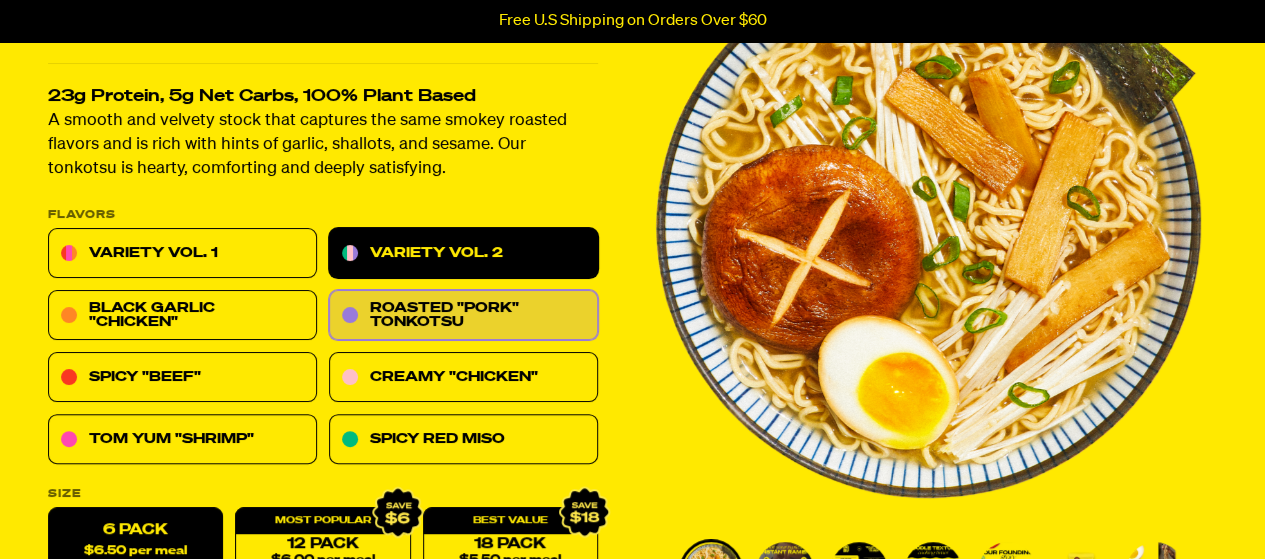 click on "Variety Vol. 2" at bounding box center [463, 254] 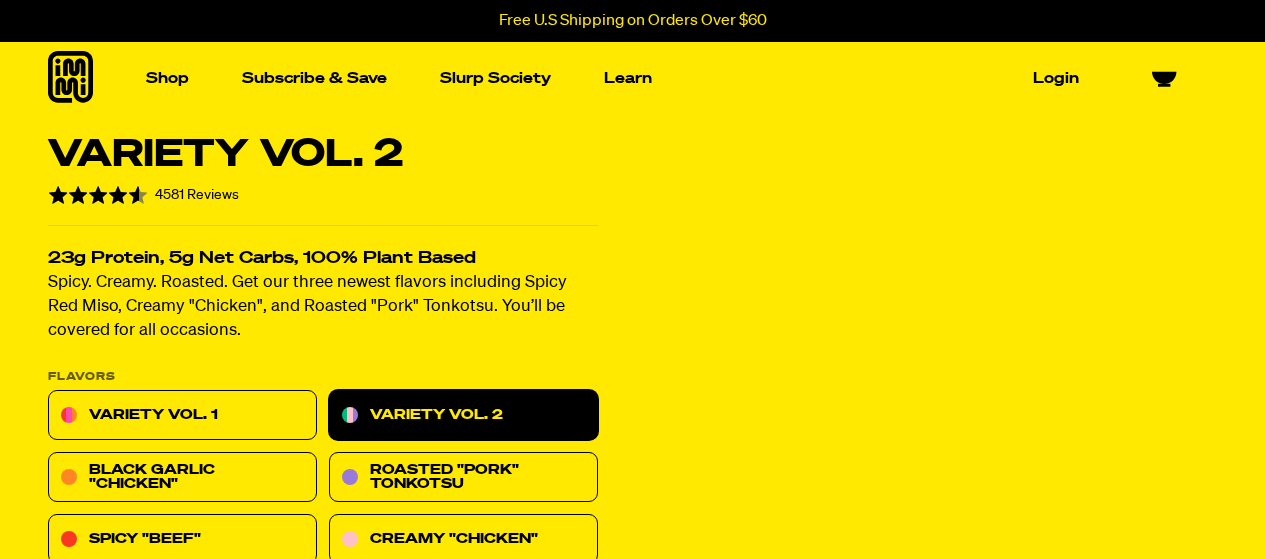 scroll, scrollTop: 0, scrollLeft: 0, axis: both 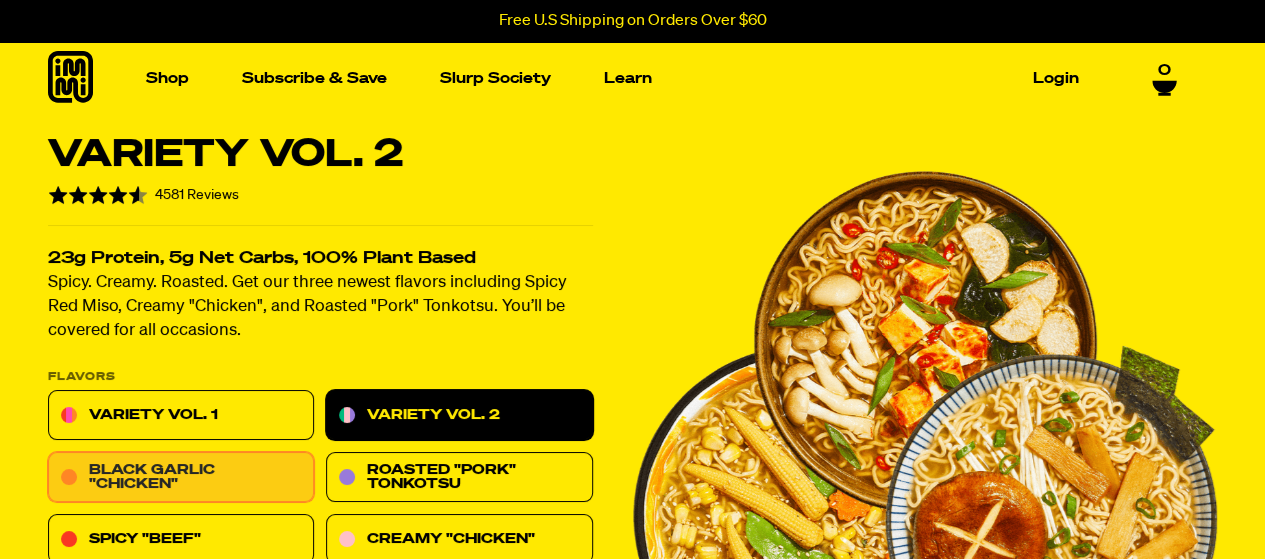 click on "Black Garlic "Chicken"" at bounding box center (181, 478) 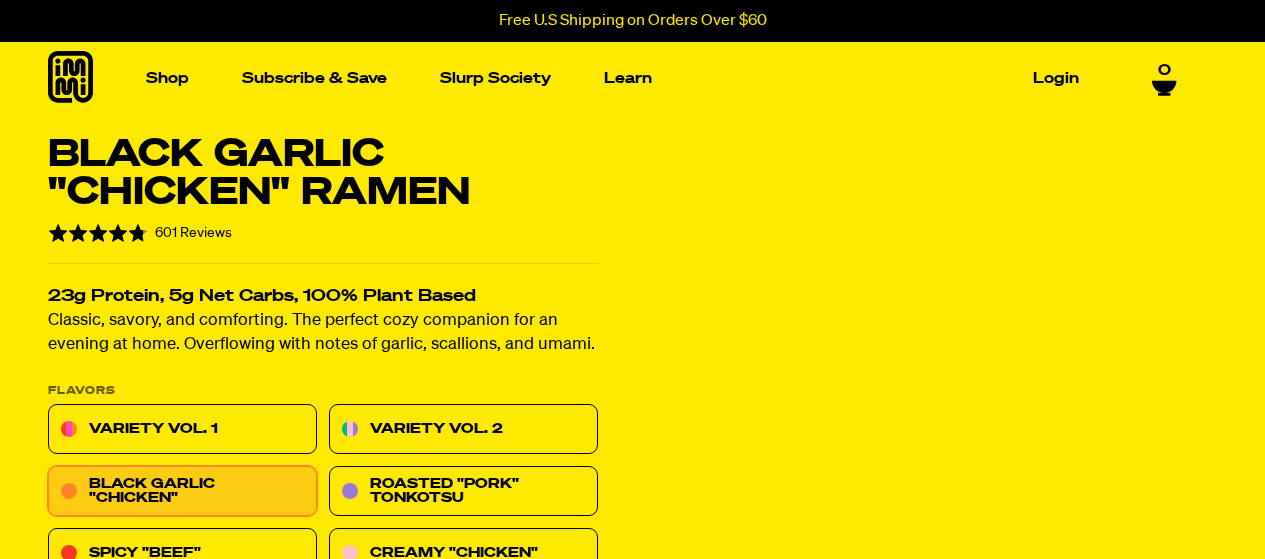 scroll, scrollTop: 0, scrollLeft: 0, axis: both 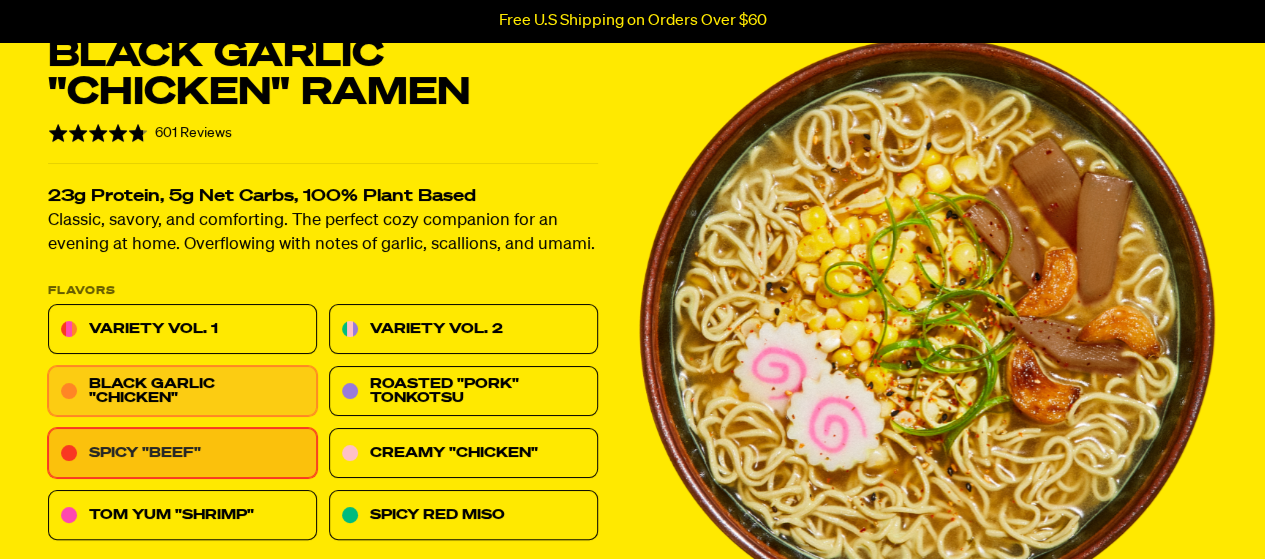 click on "Spicy "Beef"" at bounding box center [182, 454] 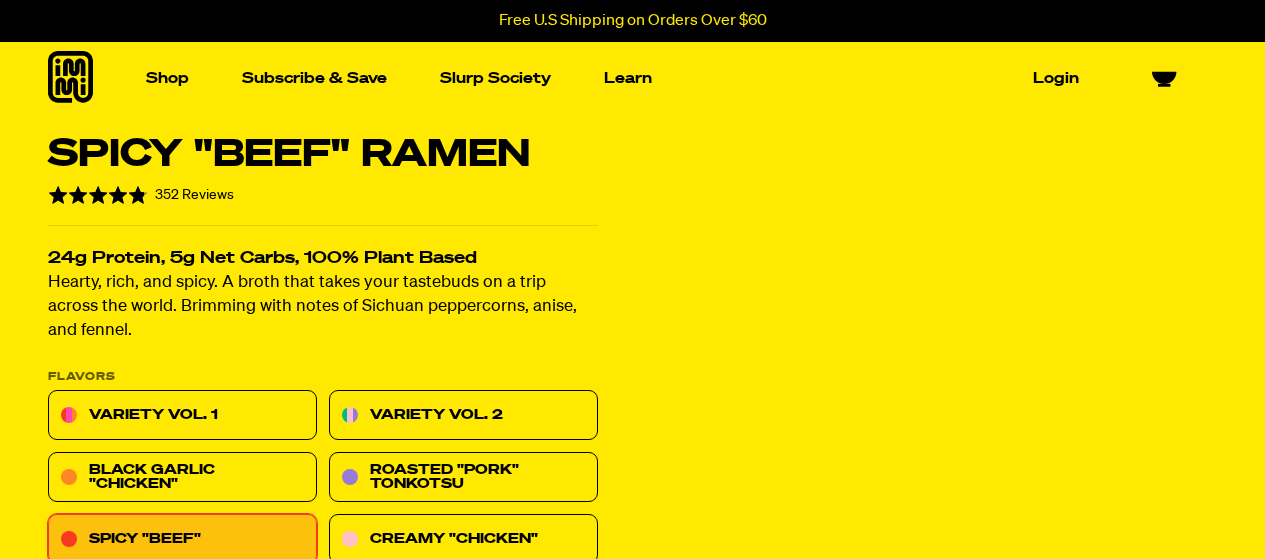 scroll, scrollTop: 0, scrollLeft: 0, axis: both 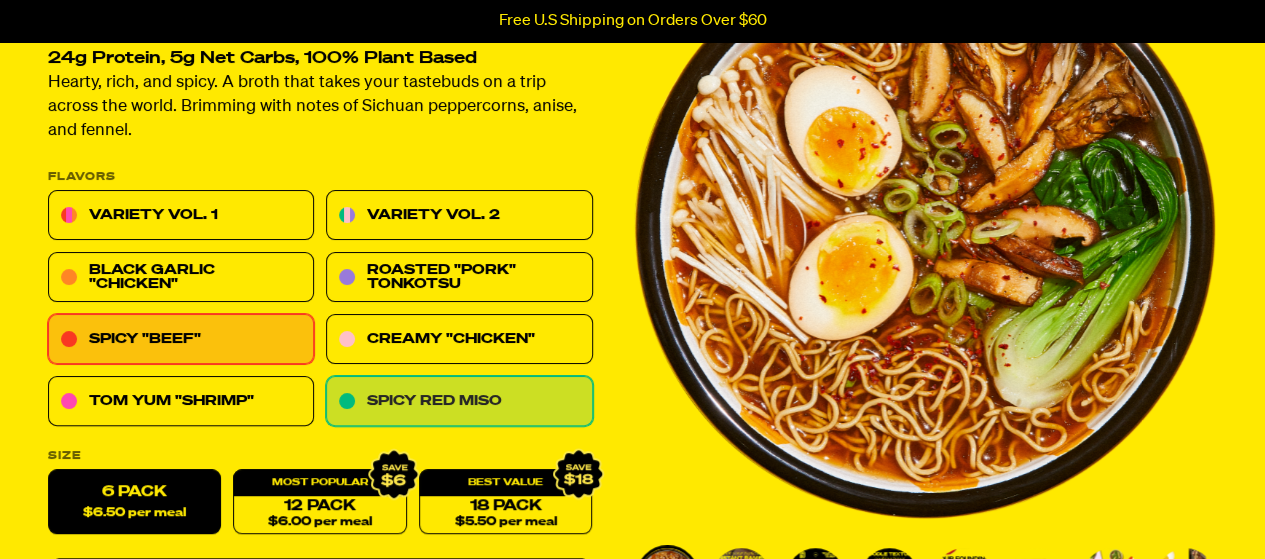 click on "Spicy Red Miso" at bounding box center (459, 402) 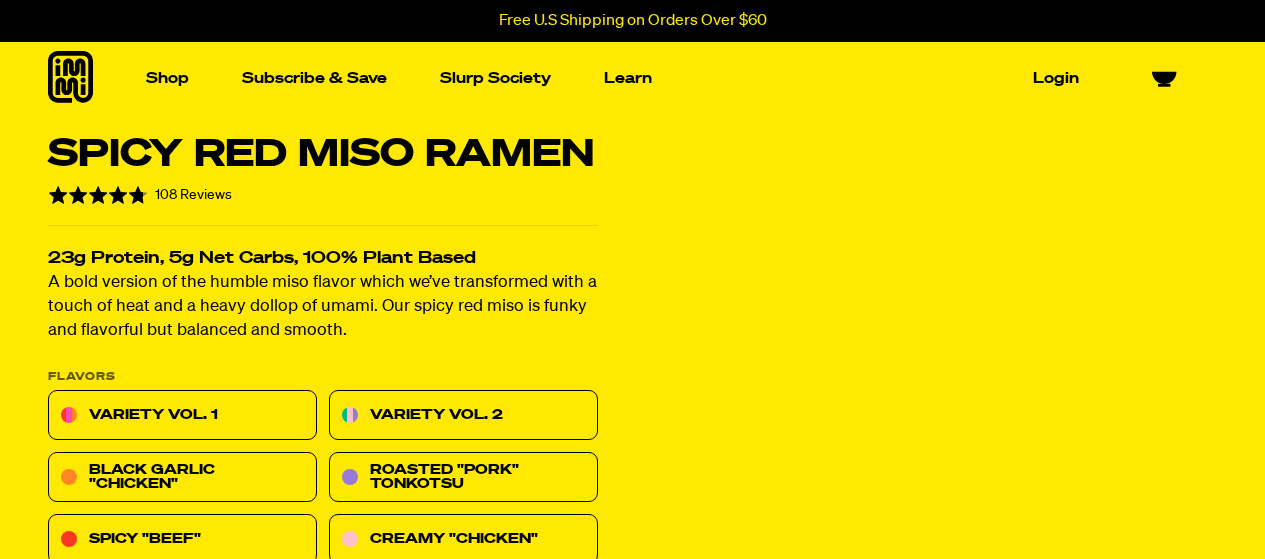 scroll, scrollTop: 0, scrollLeft: 0, axis: both 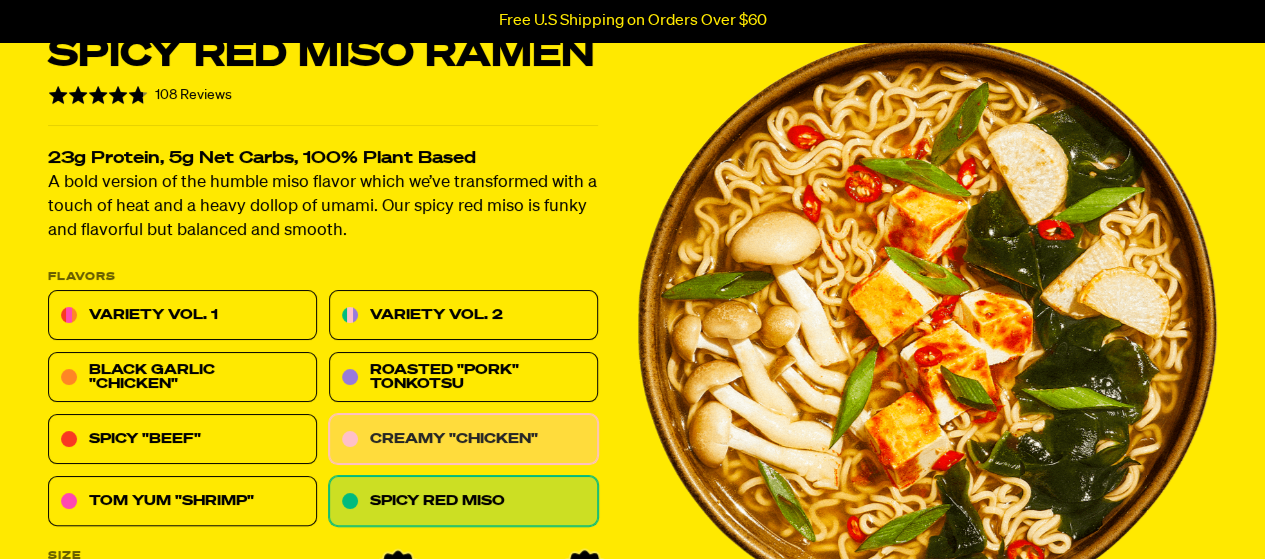 click on "Creamy "Chicken"" at bounding box center (463, 440) 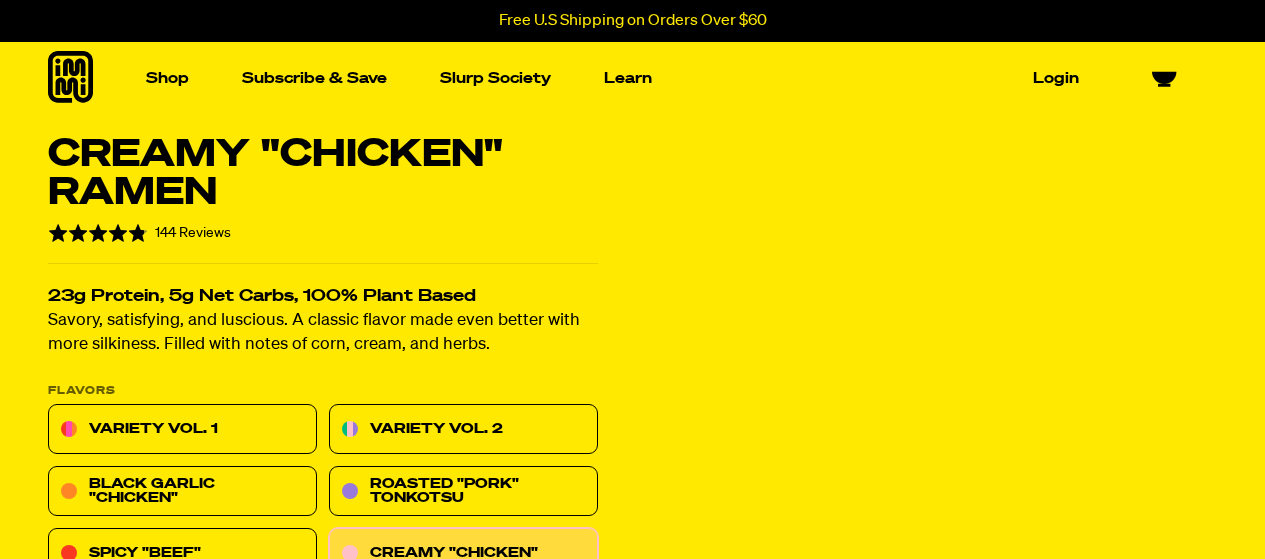 scroll, scrollTop: 0, scrollLeft: 0, axis: both 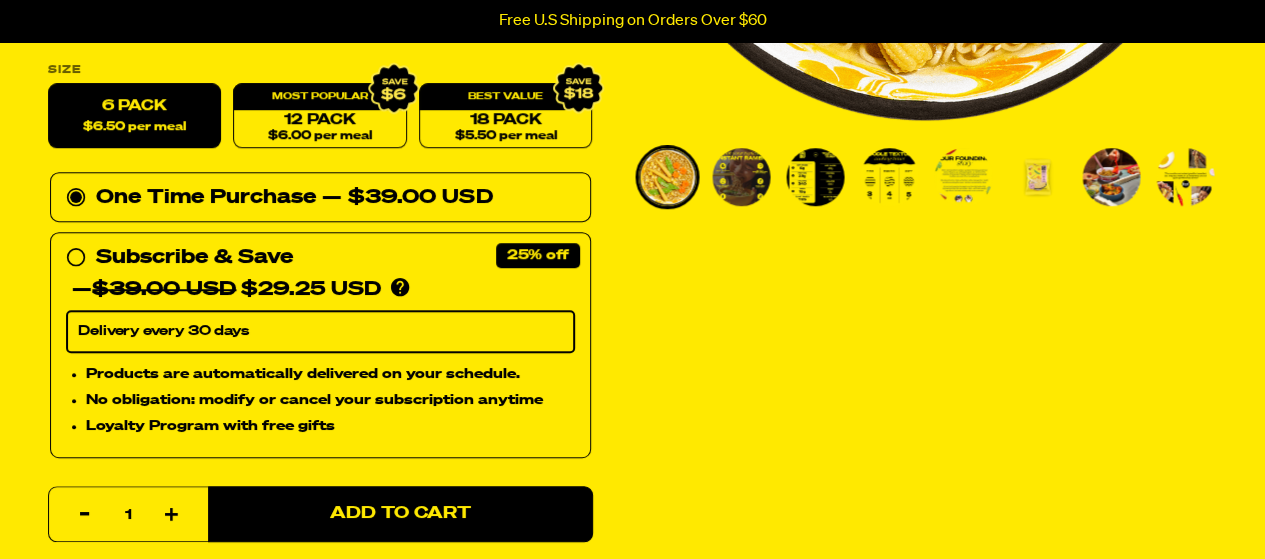 click at bounding box center [815, 177] 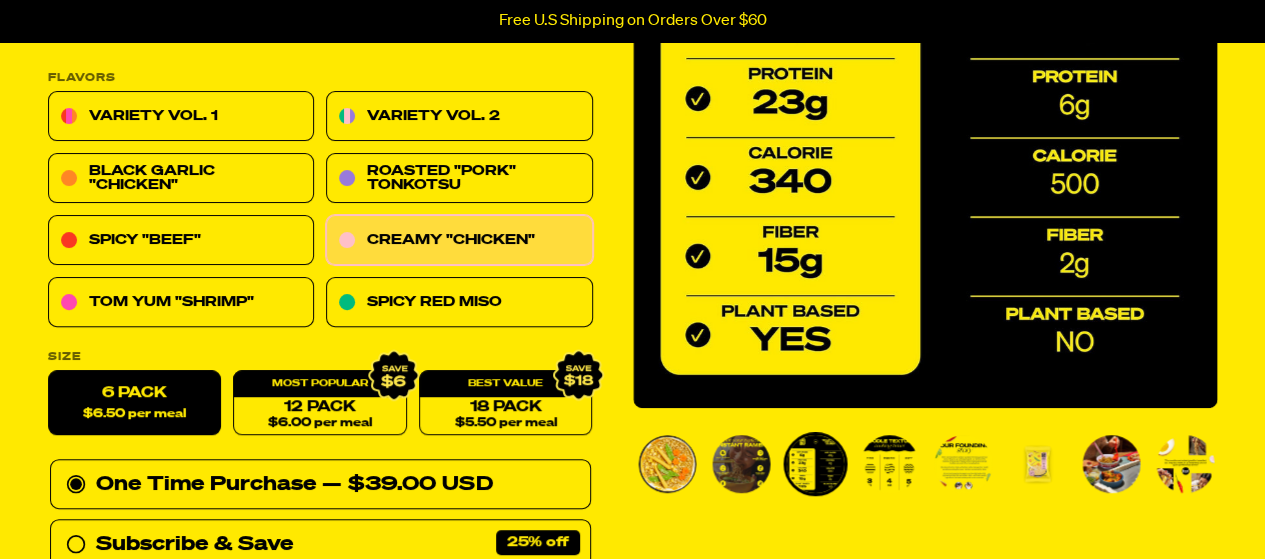 scroll, scrollTop: 400, scrollLeft: 0, axis: vertical 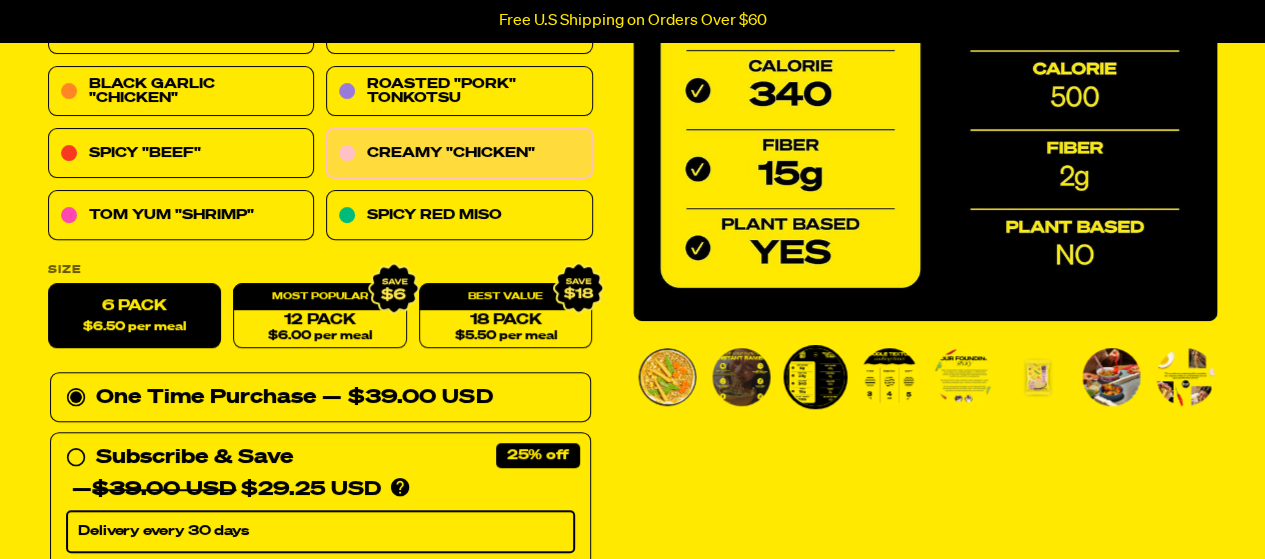 click at bounding box center (889, 377) 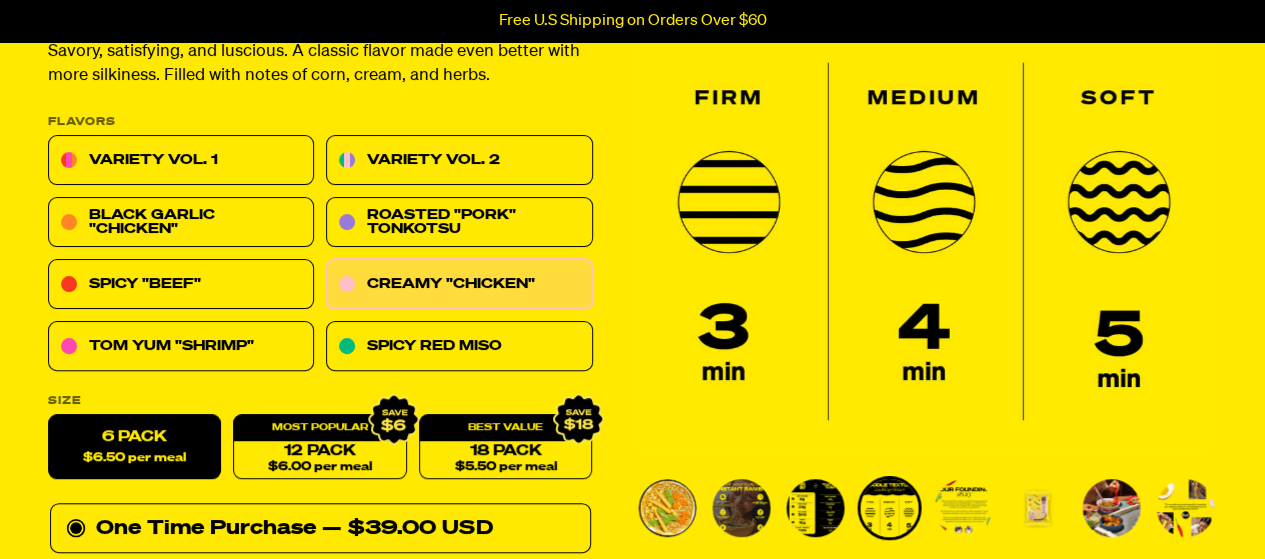 scroll, scrollTop: 300, scrollLeft: 0, axis: vertical 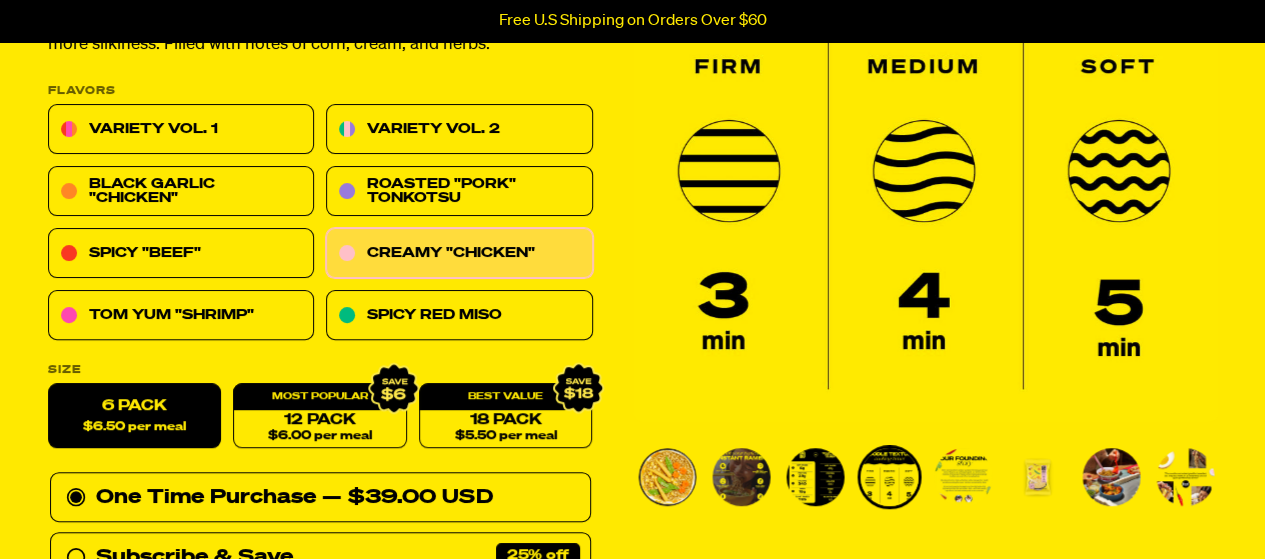 click at bounding box center [963, 477] 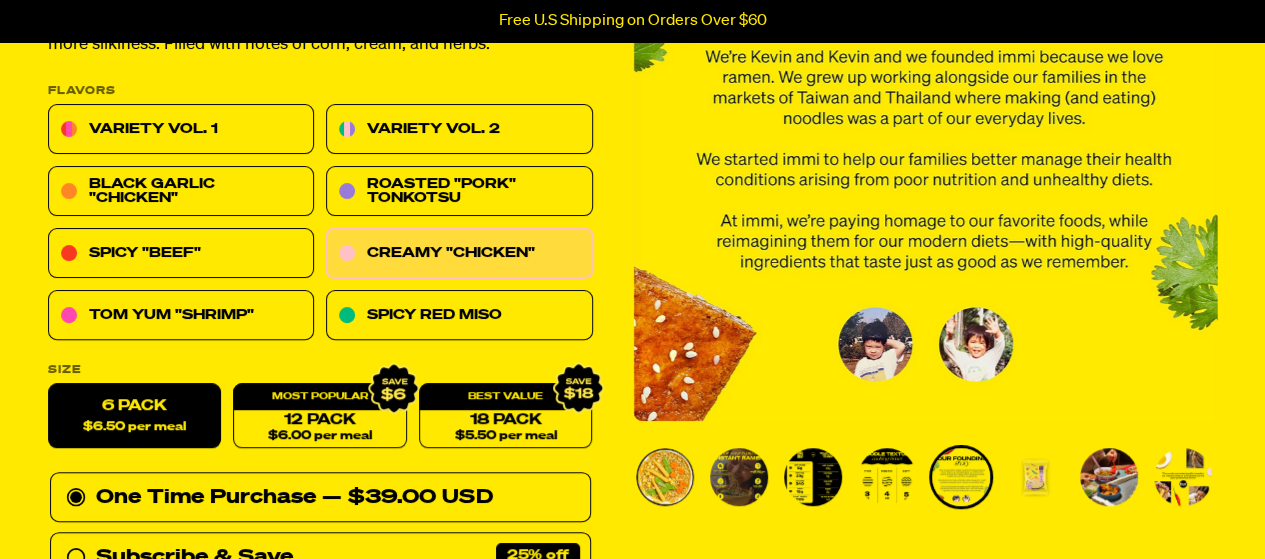 click at bounding box center (739, 477) 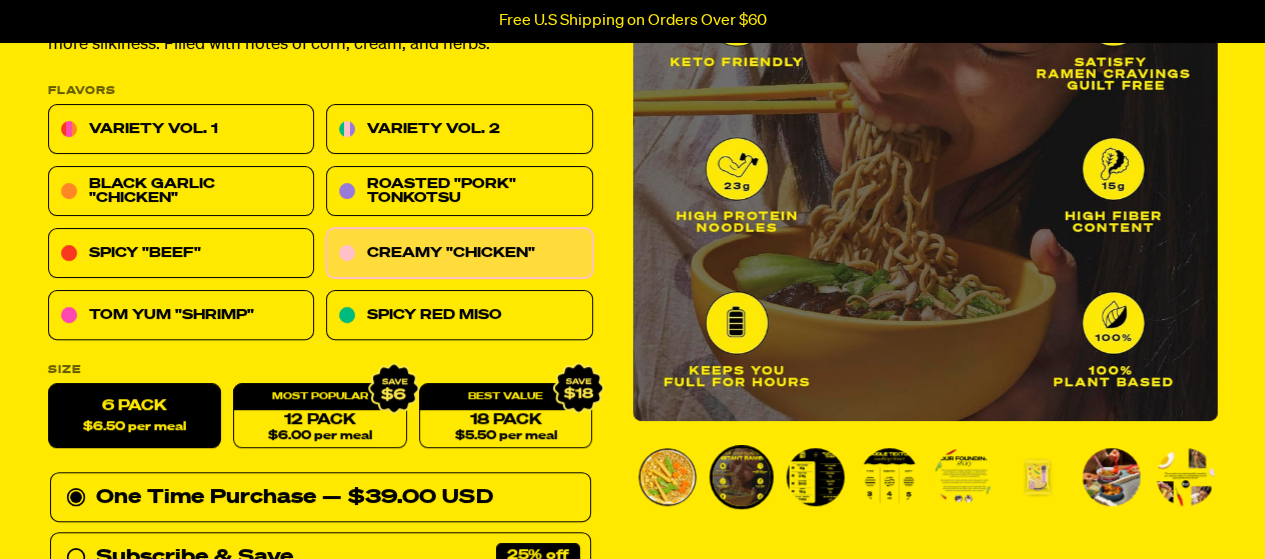 click at bounding box center [815, 477] 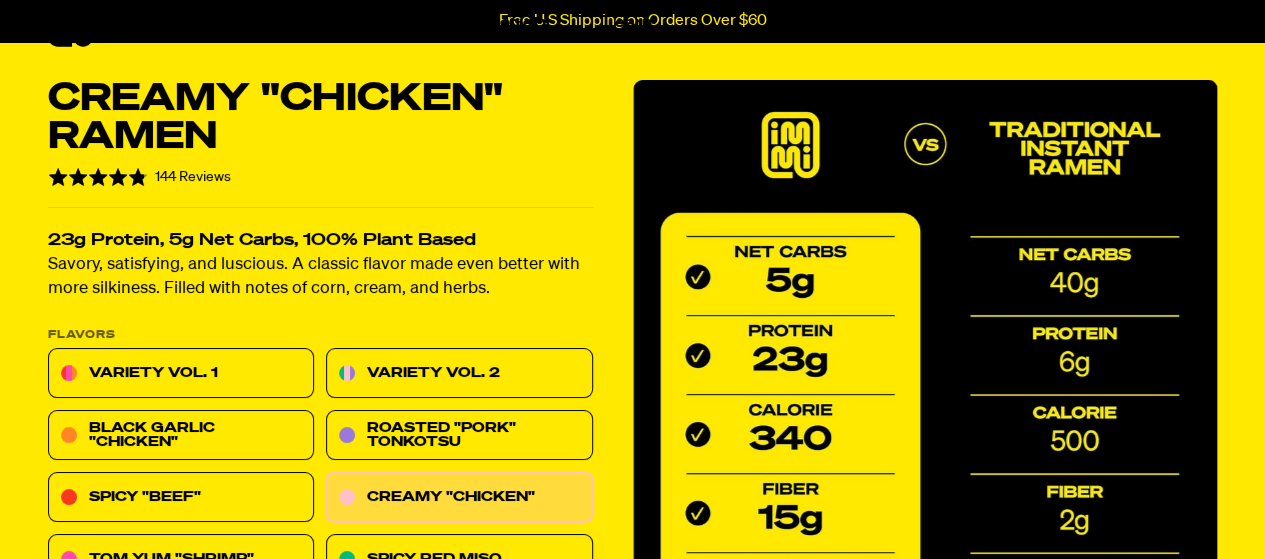 scroll, scrollTop: 0, scrollLeft: 0, axis: both 